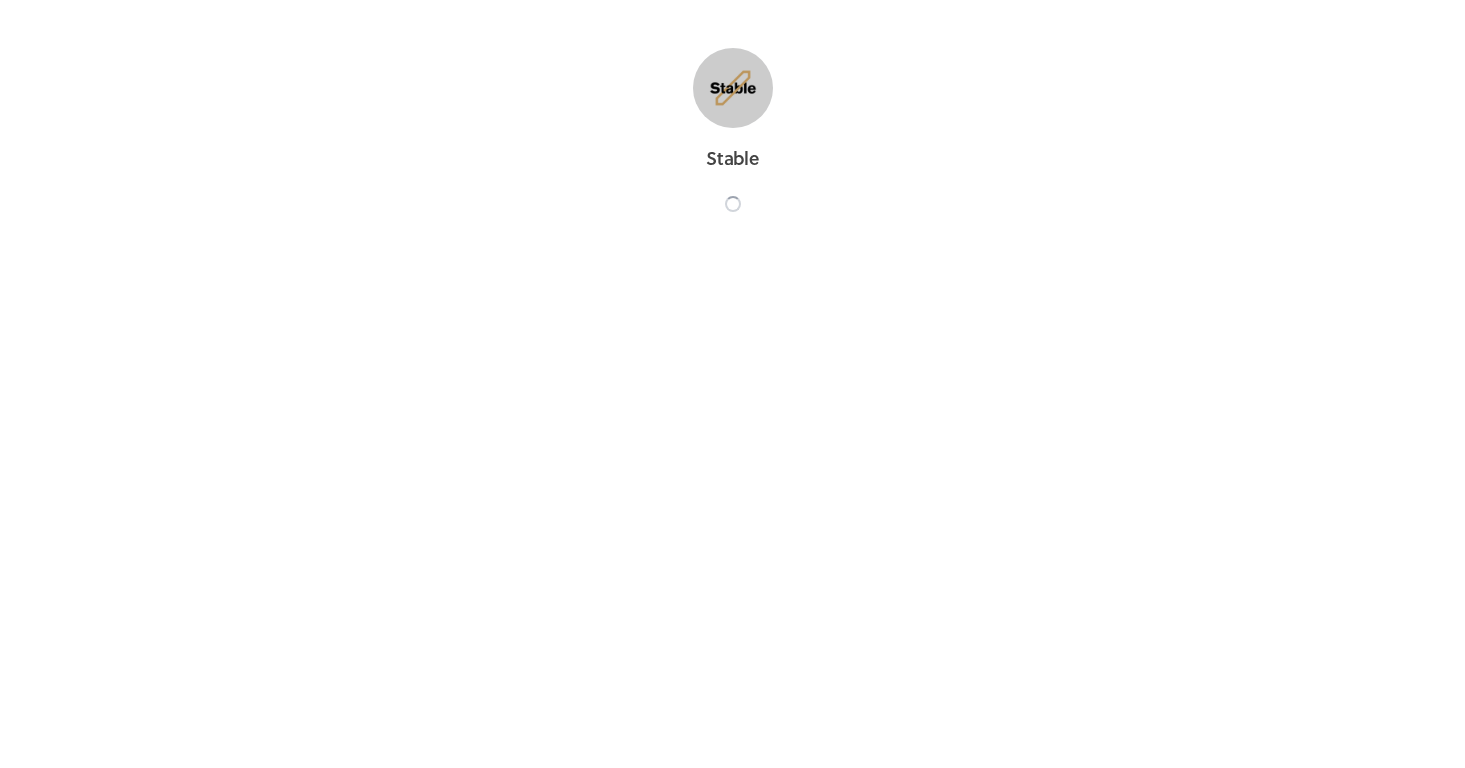 scroll, scrollTop: 0, scrollLeft: 0, axis: both 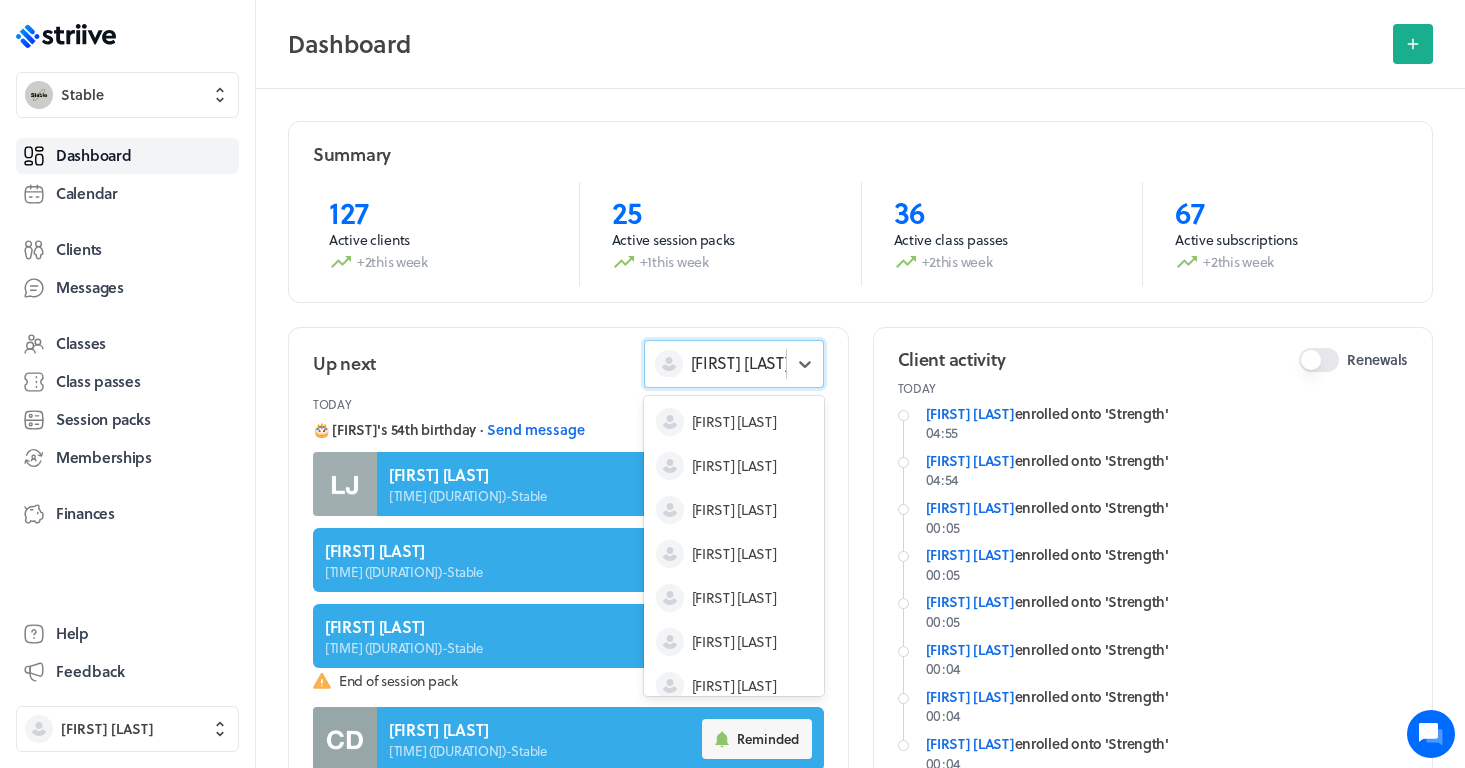 click on "[FIRST] [LAST]" at bounding box center [740, 363] 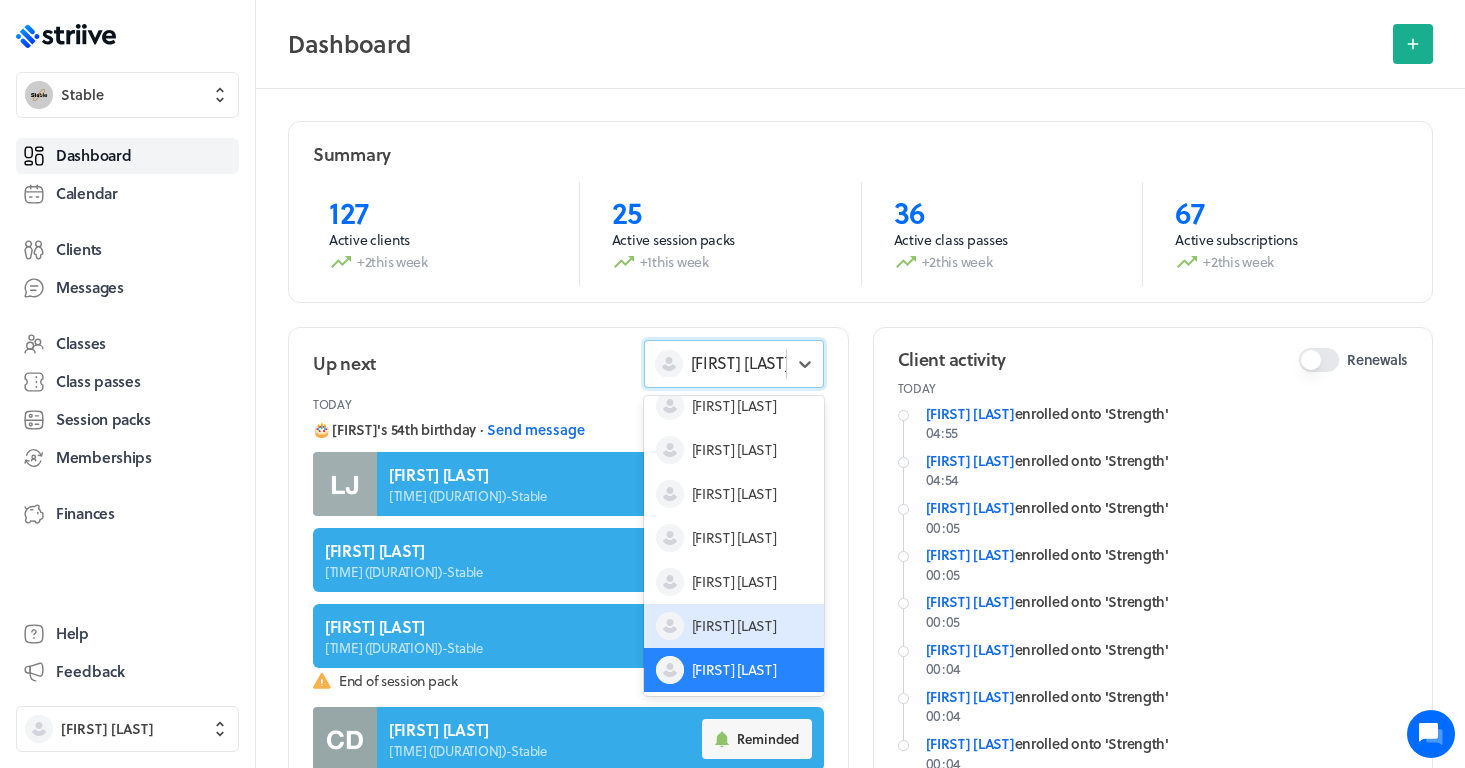 click on "[FIRST] [LAST]" at bounding box center [734, 626] 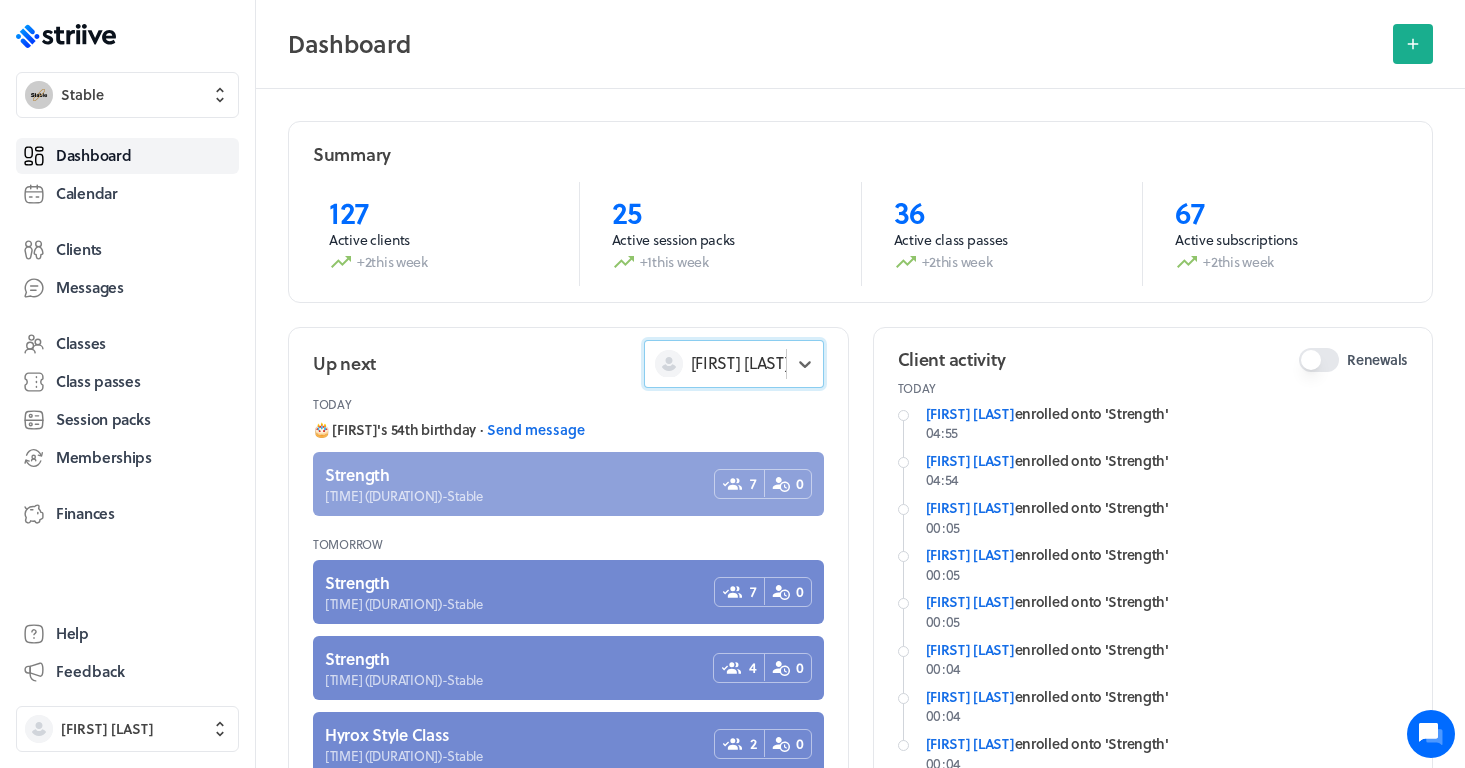 click at bounding box center (568, 484) 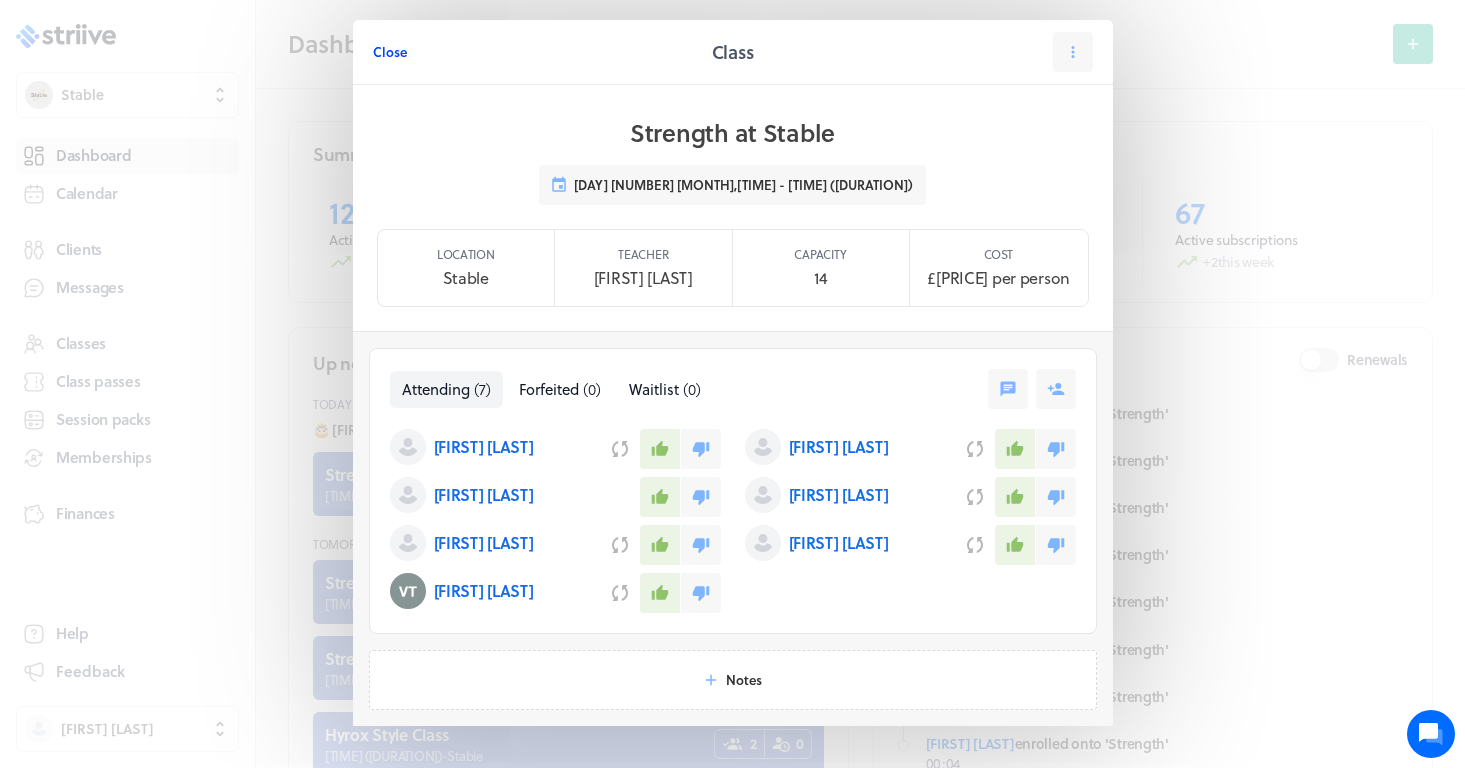 click on "Close" at bounding box center (390, 52) 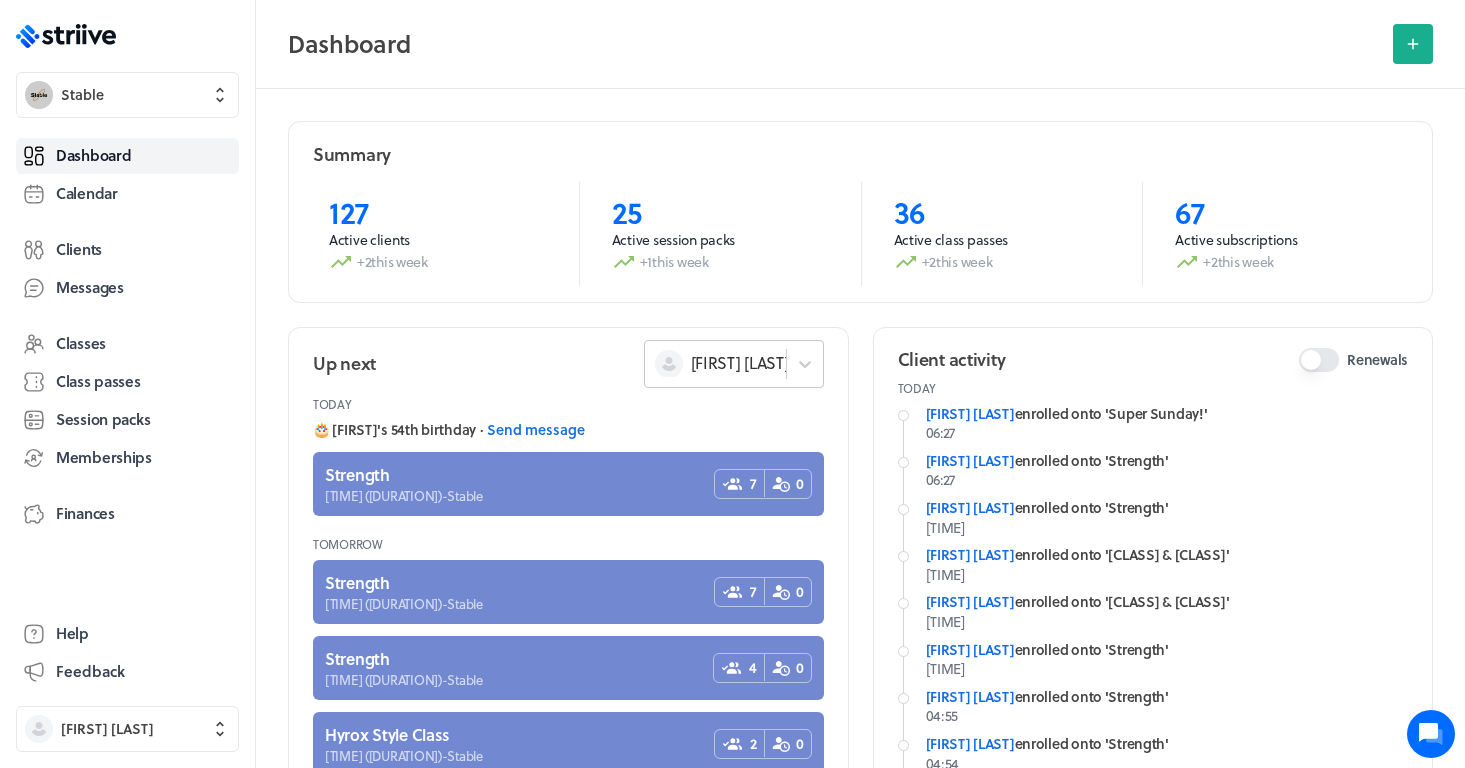 click on "[FIRST] [LAST]" at bounding box center [740, 363] 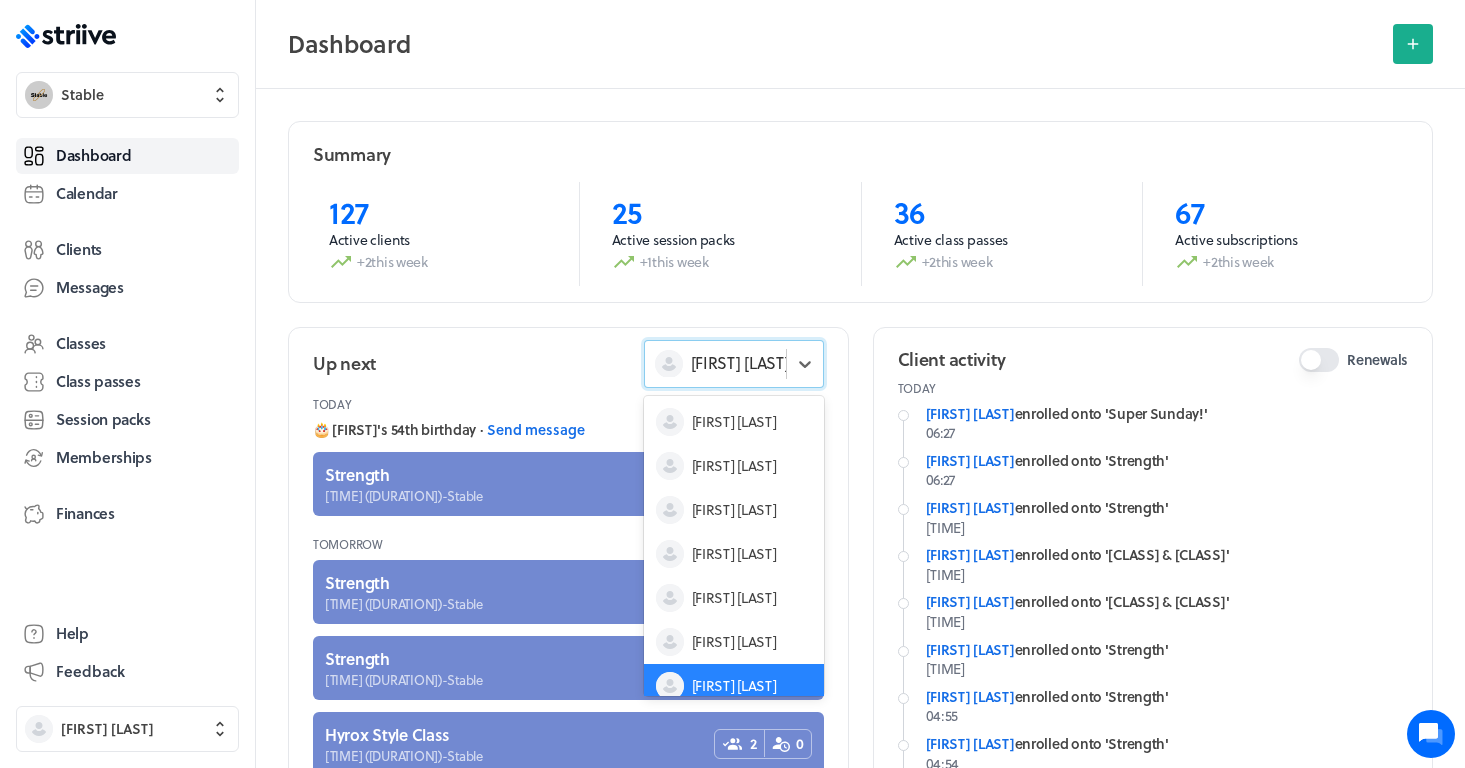 scroll, scrollTop: 26, scrollLeft: 0, axis: vertical 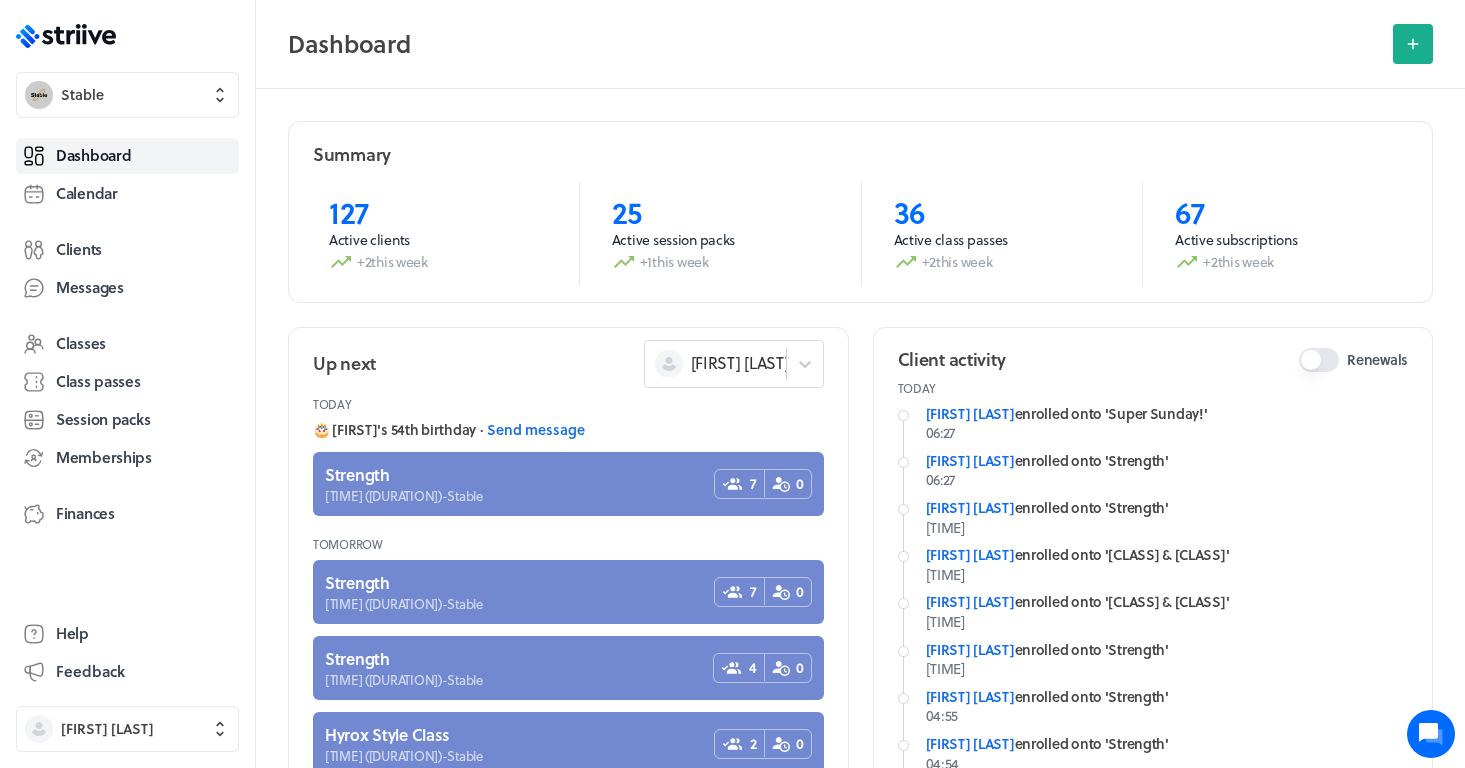click on "Up next [FIRST] [LAST]" at bounding box center [568, 364] 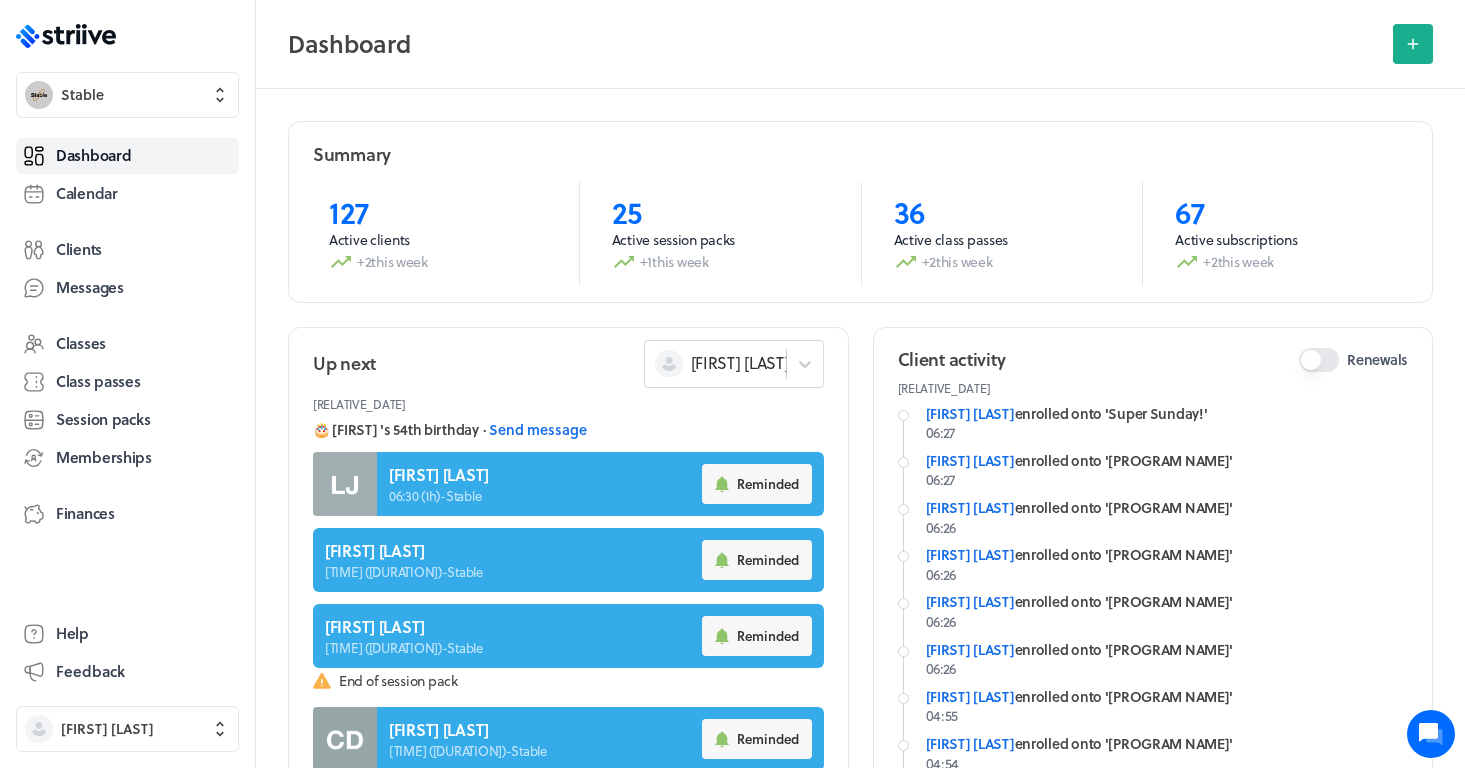 scroll, scrollTop: 0, scrollLeft: 0, axis: both 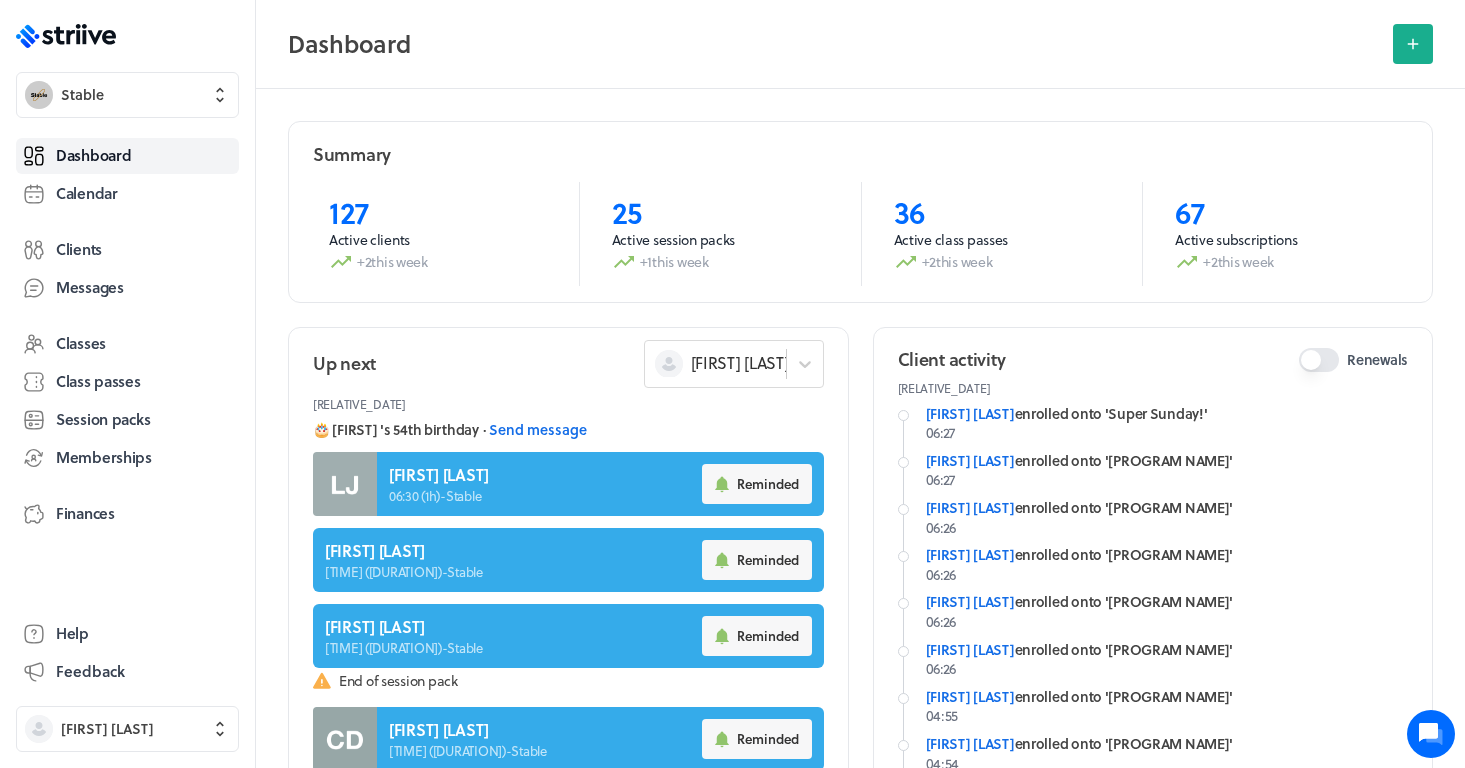 click on "Up next [FIRST] [LAST] Today 🎂 [FIRST] 's 54th birthday · Send message [FIRST] [LAST] [TIME] ([DURATION])  -  Stable Reminded [FIRST] [LAST] [TIME] ([DURATION])  -  Stable Reminded [FIRST] [LAST] [TIME] ([DURATION])  -  Stable Reminded End of session pack [FIRST] [LAST] [TIME] ([DURATION])  -  Stable Reminded [FIRST] [LAST] [TIME] ([DURATION])  -  Stable Reminded [FIRST] [LAST] [TIME] ([DURATION])  -  Stable Reminded [DAY], [MONTH] [NUMBER] 🎂 [FIRST] 's 26th birthday · Send message [DAY], [MONTH] [NUMBER] 🎉 [FIRST] 's 2nd anniversary as a client · Send message 🎂 [FIRST] 's 39th birthday · Send message 🎉 [FIRST] 's 2nd anniversary as a client · Send message [FIRST] [LAST] [TIME] ([DURATION])  -  Stable Remind [FIRST] [LAST] [TIME] ([DURATION])  -  Stable Remind [FIRST] [LAST] [TIME] ([DURATION])  -  Stable Remind [FIRST] [LAST] [TIME] ([DURATION])  -  Stable Remind [DAY], [MONTH] [NUMBER] 🎂 [FIRST] 's 38th birthday · Send message 🎂 [FIRST] 's 34th birthday · Send message [DAY], [MONTH] [NUMBER] 🎉 [FIRST] 's 1st anniversary as a client · Send message 🎉 [FIRST] 's 1st anniversary as a client · Send message [DAY], [MONTH] [NUMBER] · · ·" at bounding box center (568, 582) 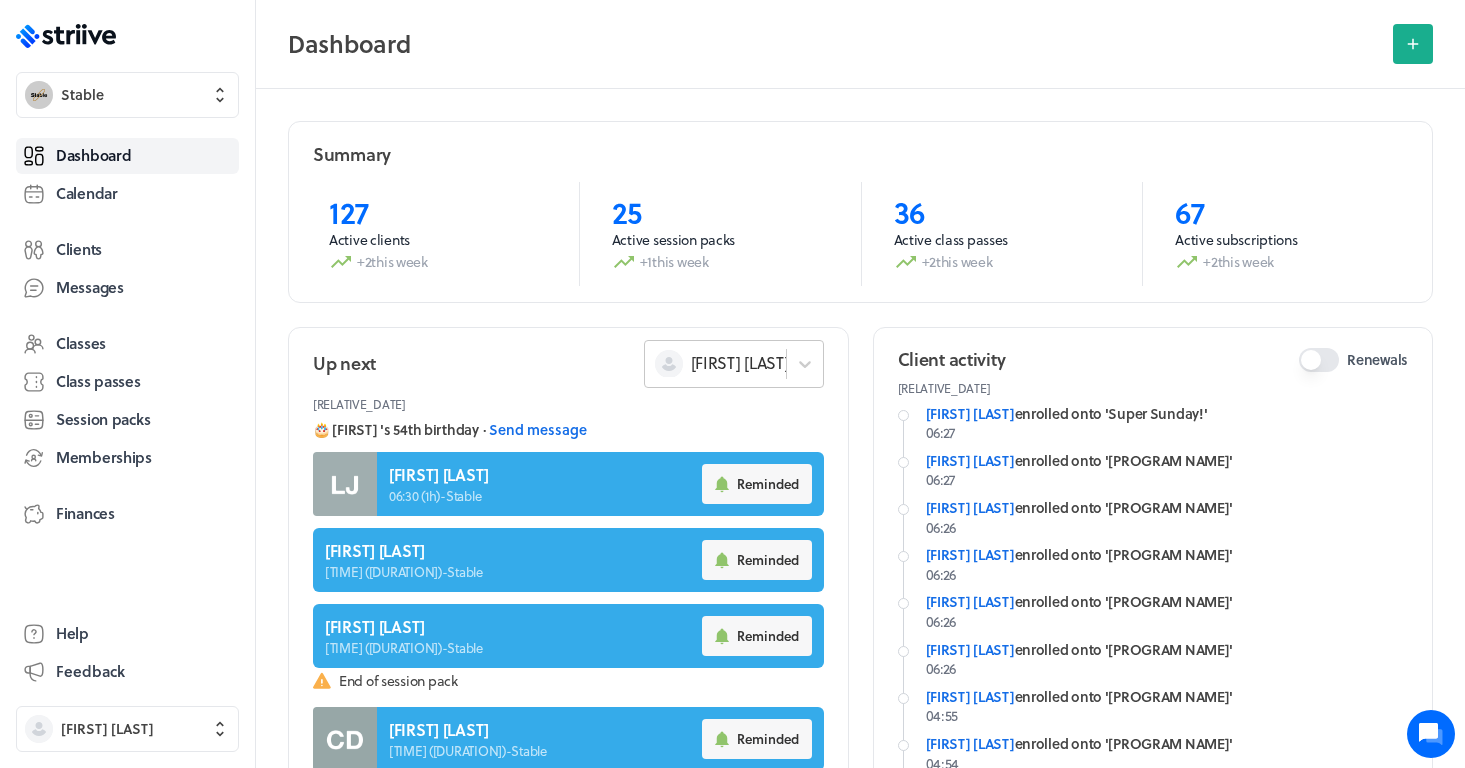 click on "[FIRST] [LAST]" at bounding box center (734, 364) 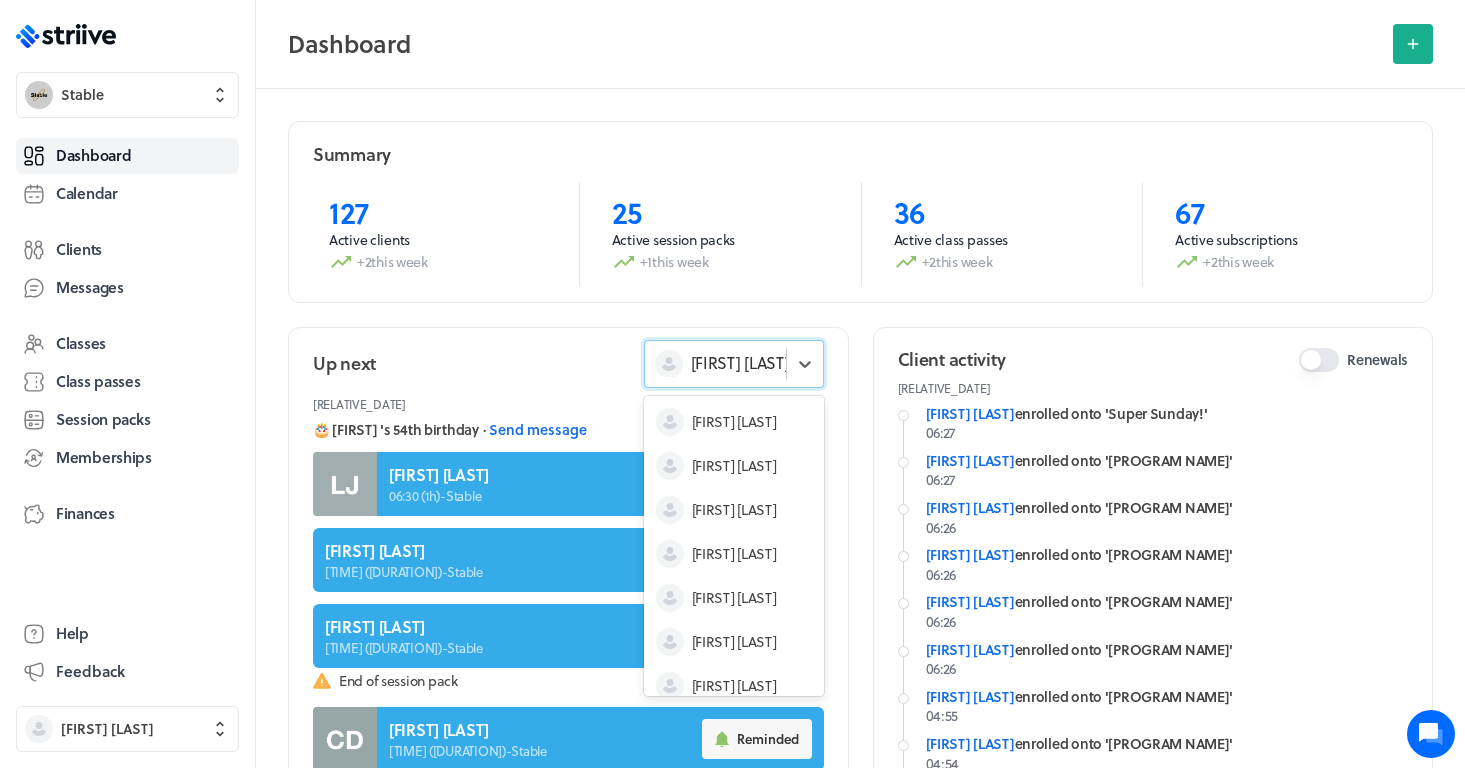 scroll, scrollTop: 60, scrollLeft: 0, axis: vertical 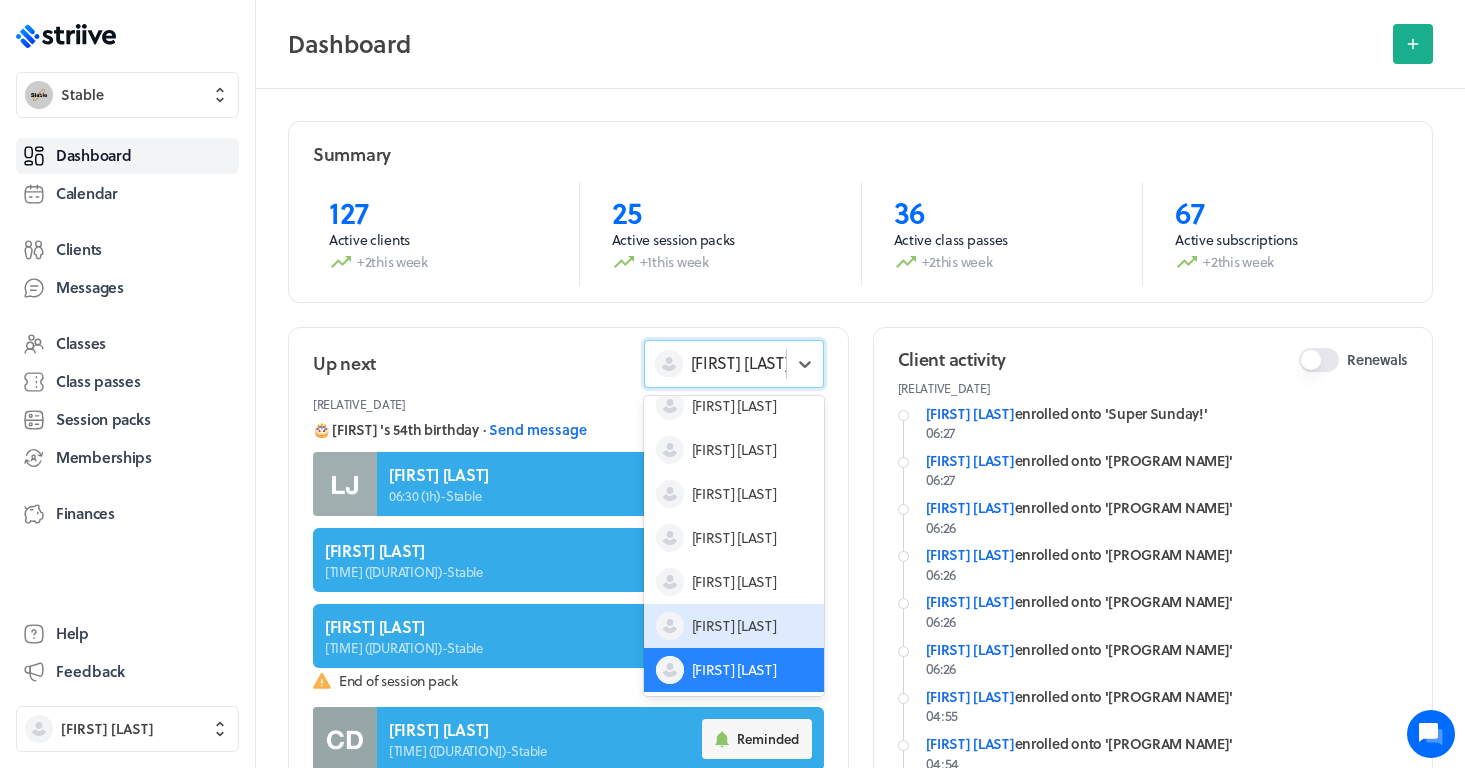 click on "[FIRST] [LAST]" at bounding box center [734, 626] 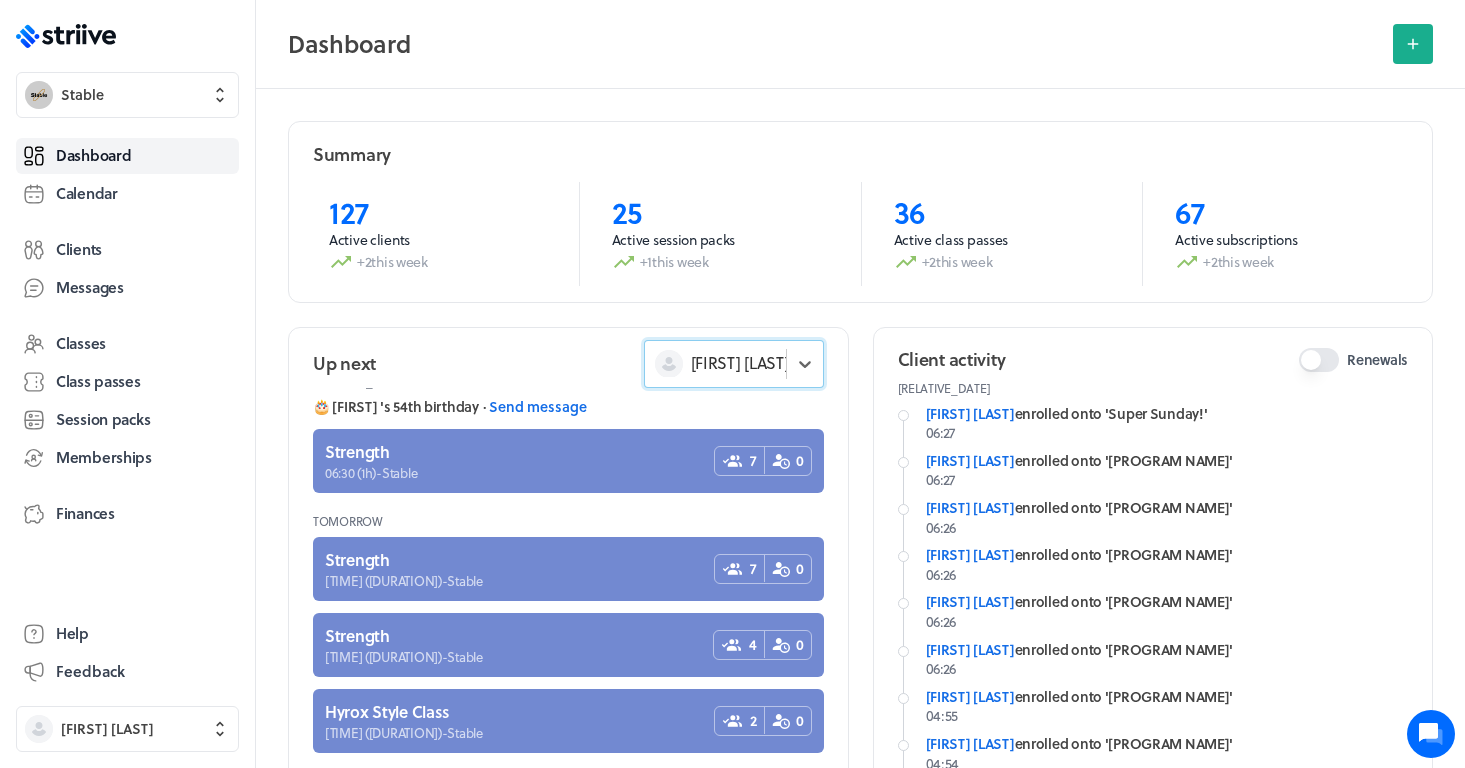 scroll, scrollTop: 25, scrollLeft: 0, axis: vertical 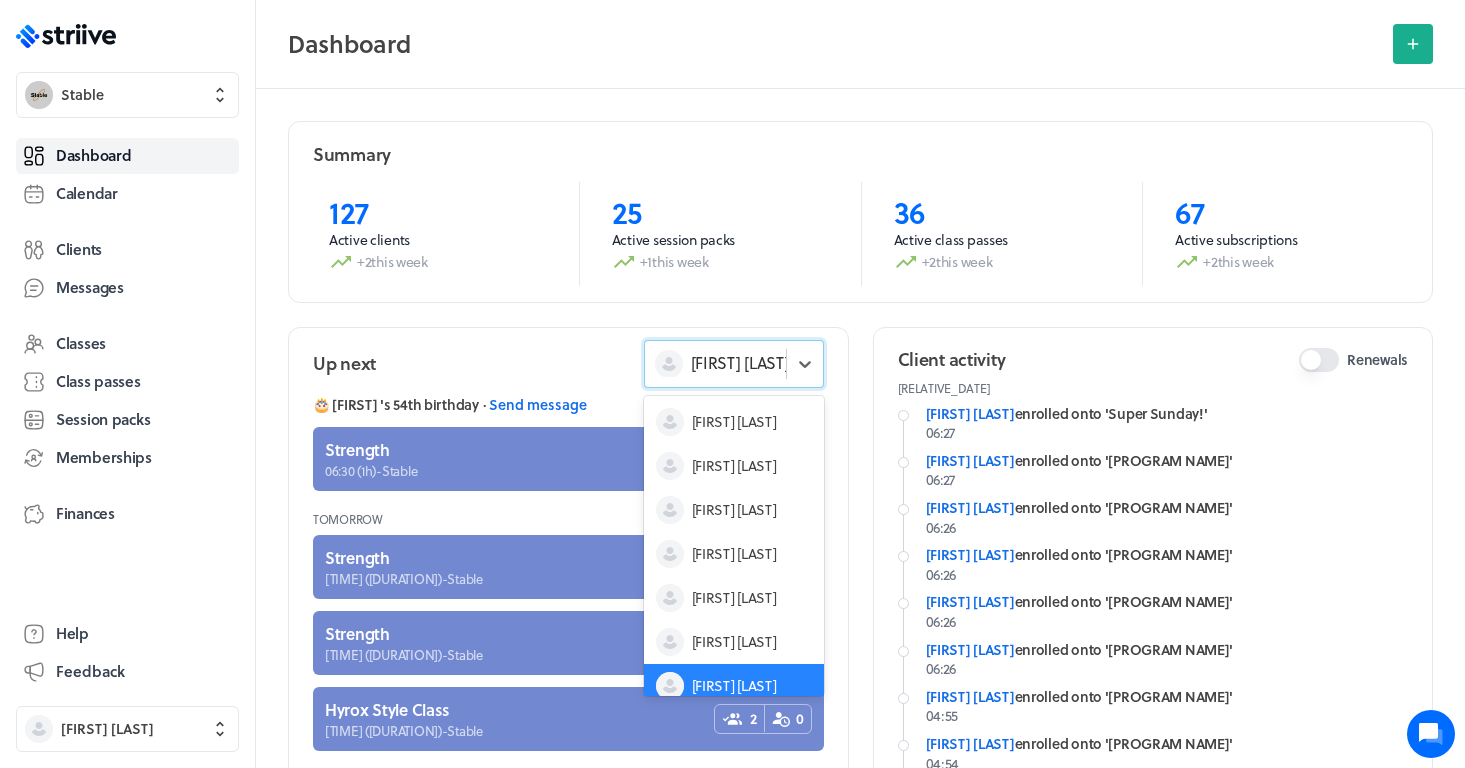 click on "[FIRST] [LAST]" at bounding box center [715, 363] 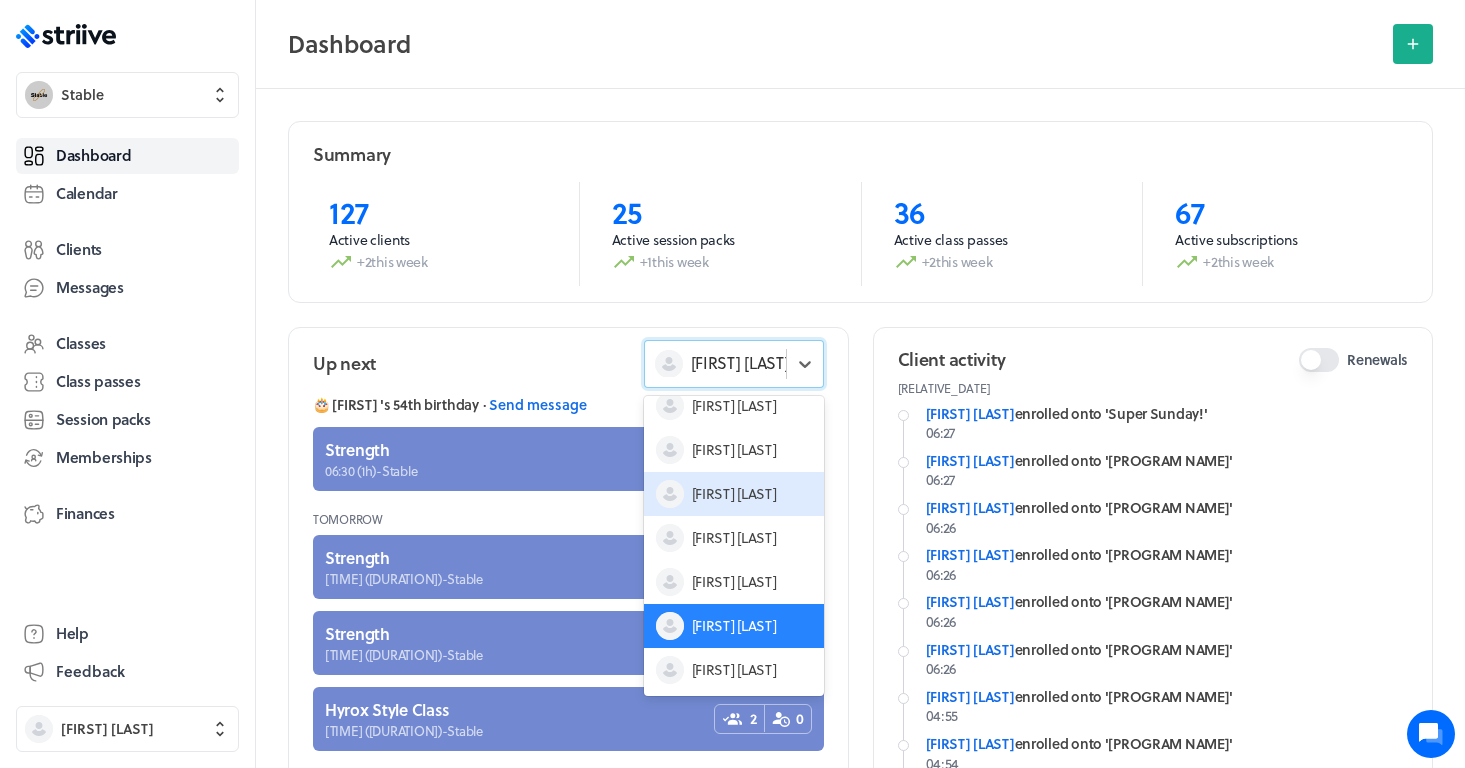 scroll, scrollTop: 60, scrollLeft: 0, axis: vertical 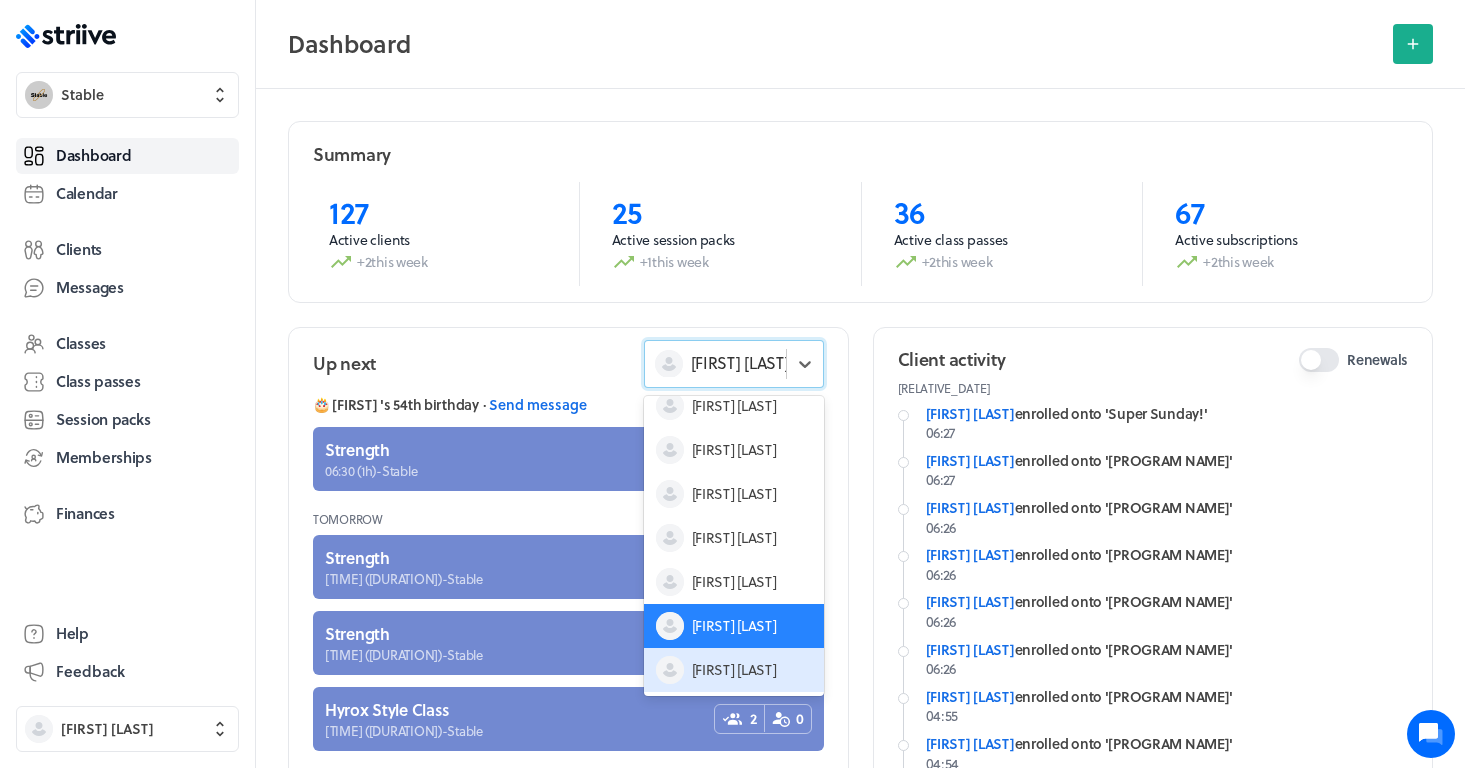 click on "[FIRST] [LAST]" at bounding box center (734, 670) 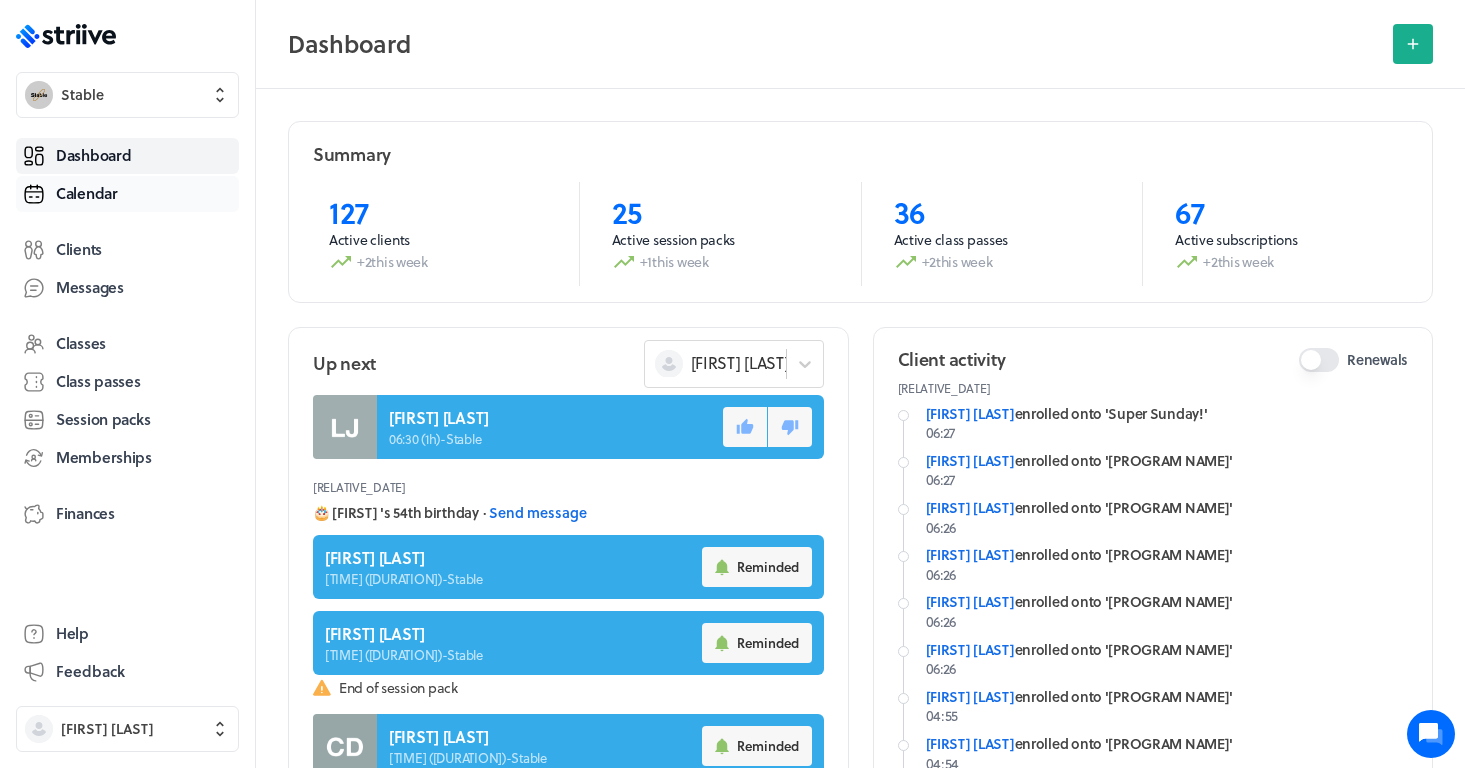 click on "Calendar" at bounding box center [87, 193] 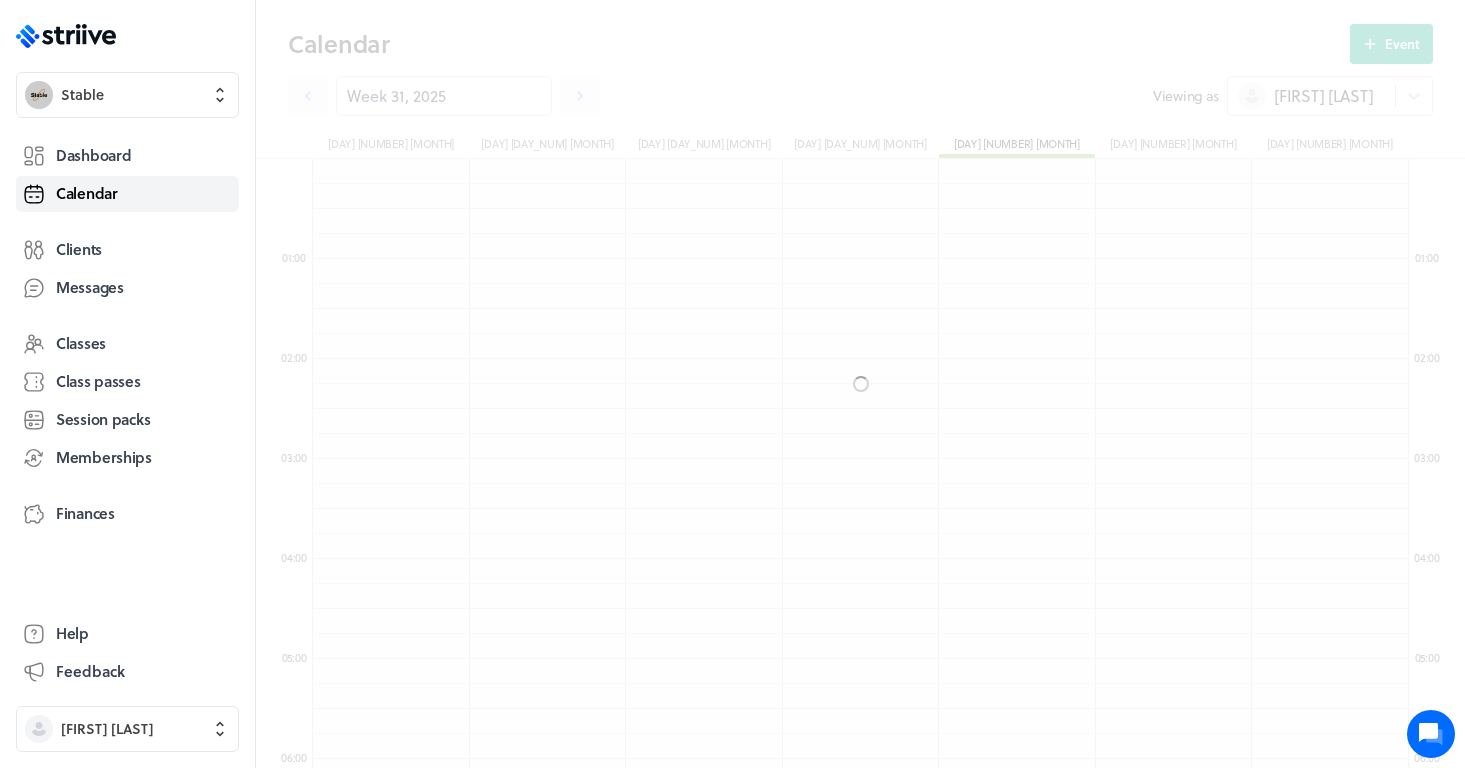 scroll, scrollTop: 600, scrollLeft: 0, axis: vertical 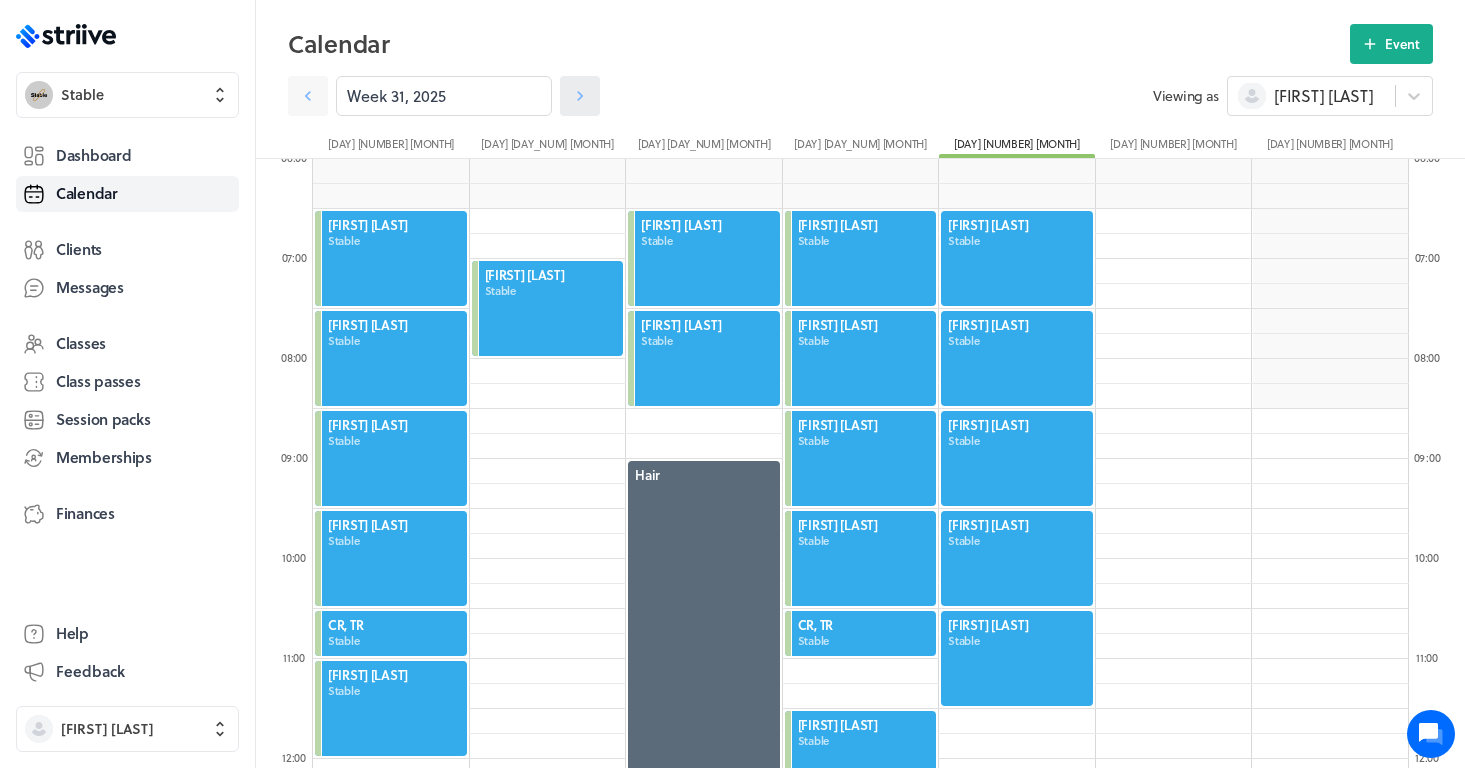 click 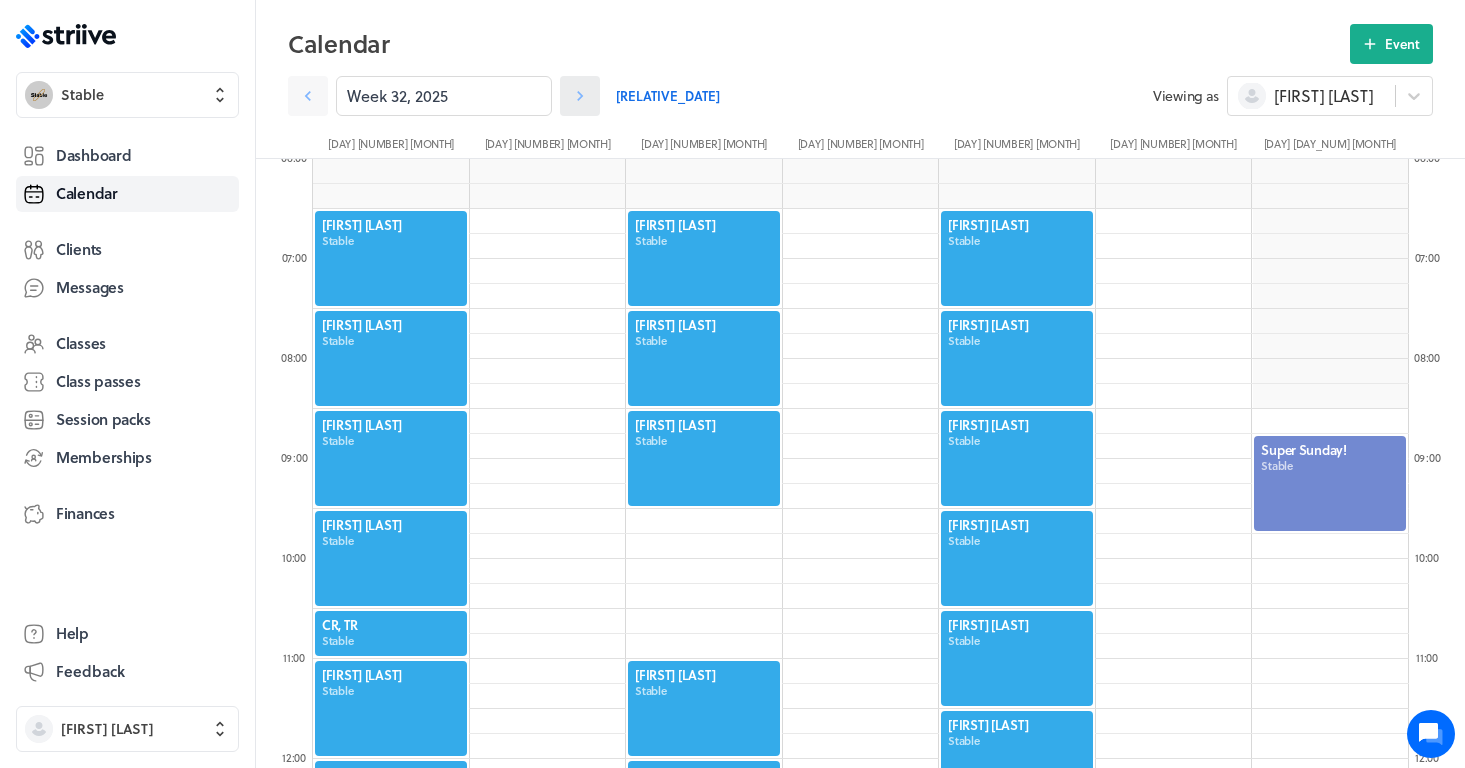 click 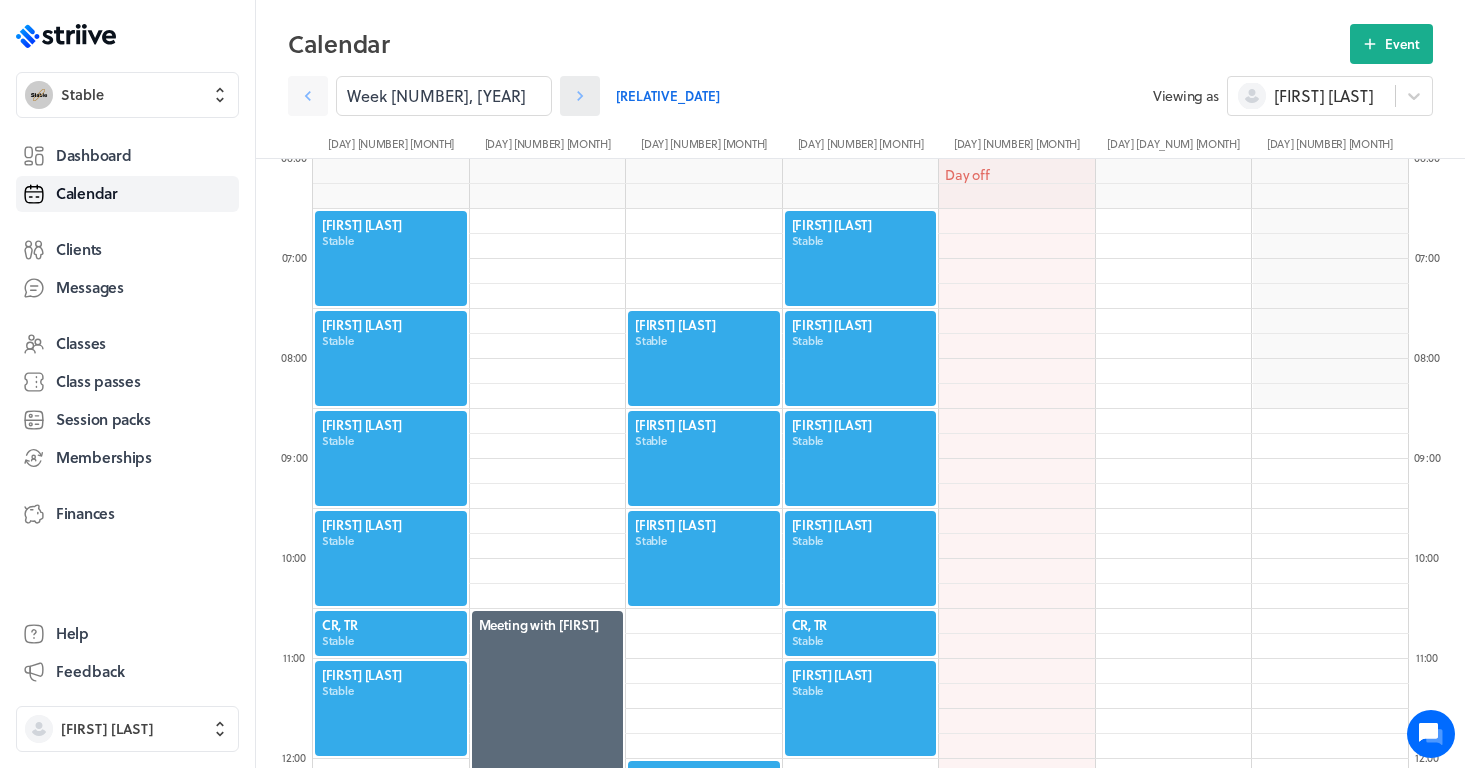 click 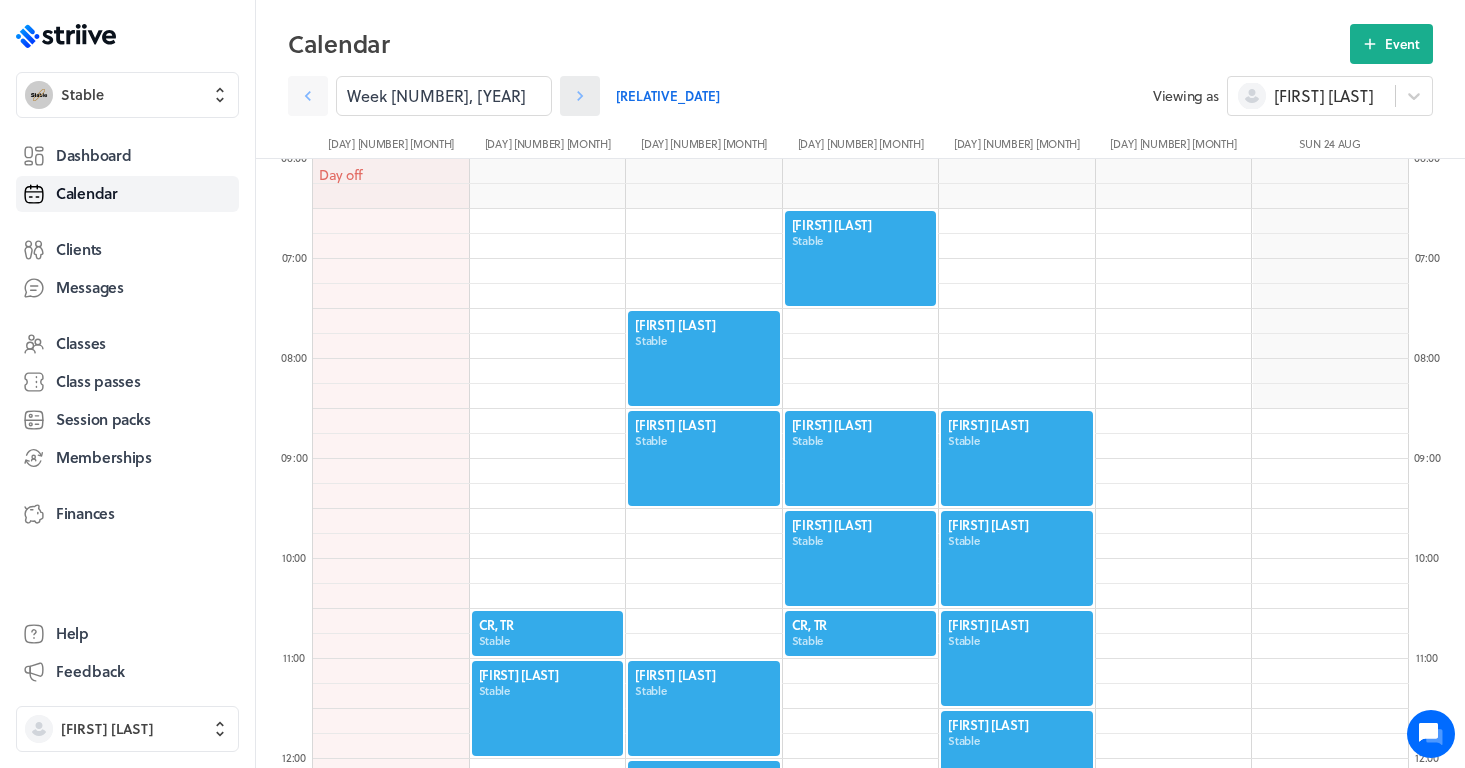 click 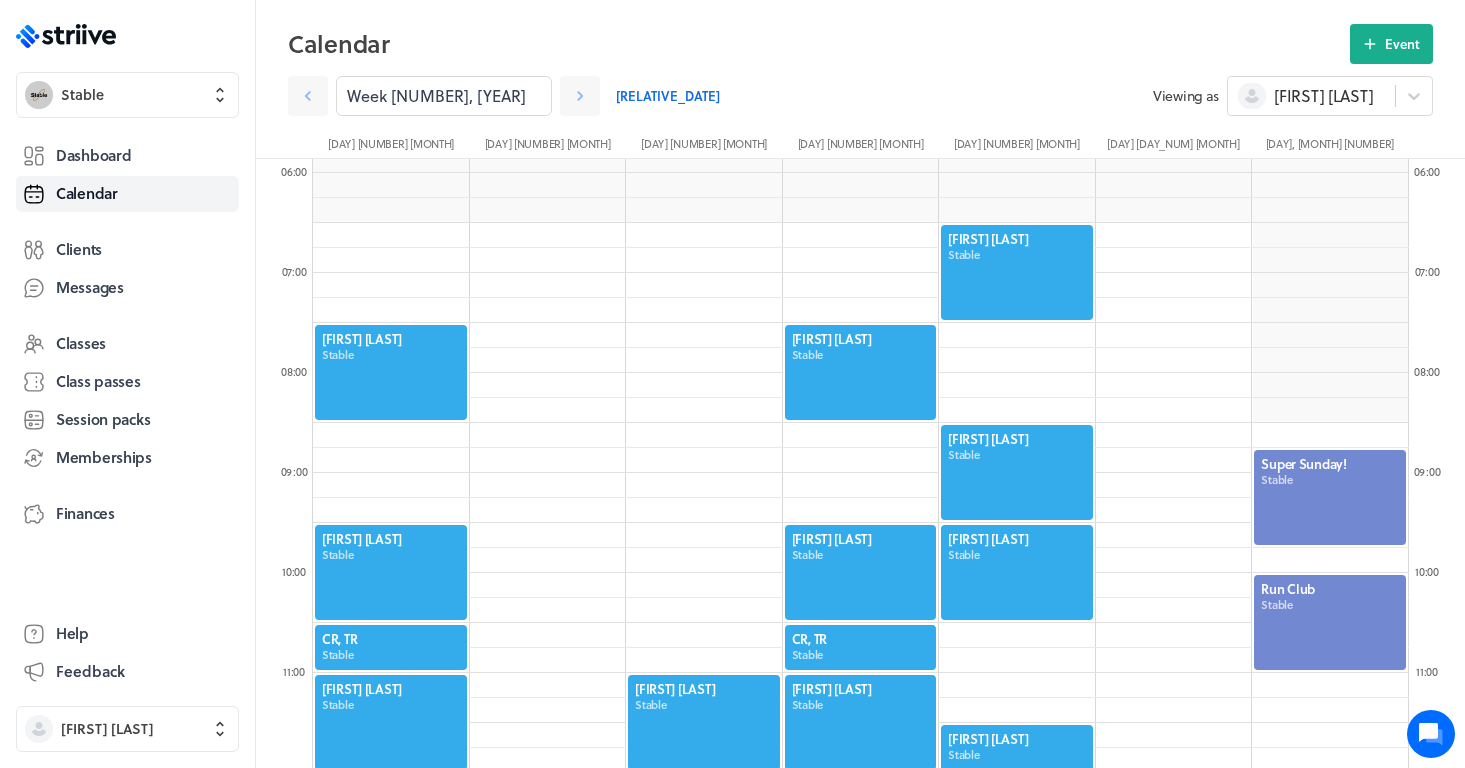 scroll, scrollTop: 585, scrollLeft: 0, axis: vertical 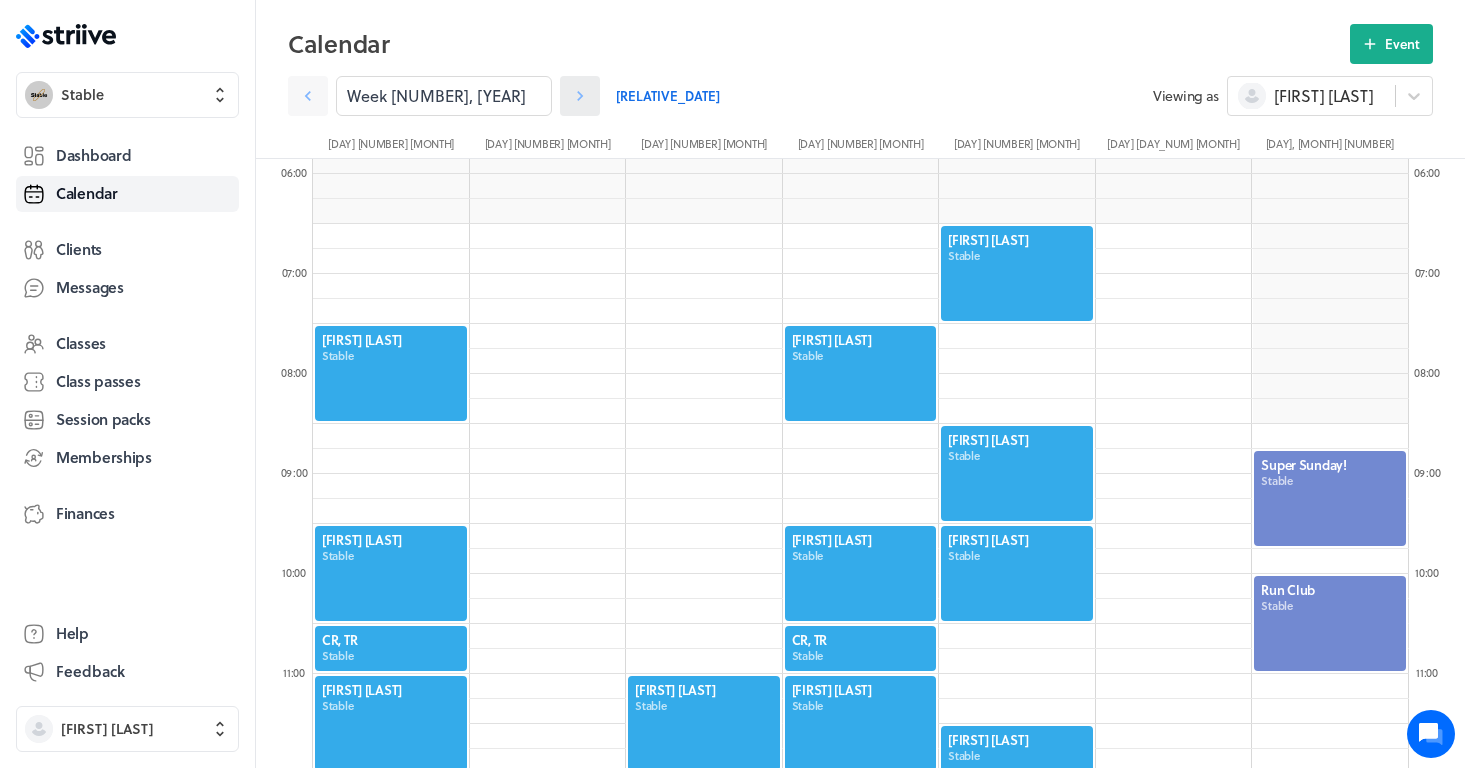 click at bounding box center [580, 96] 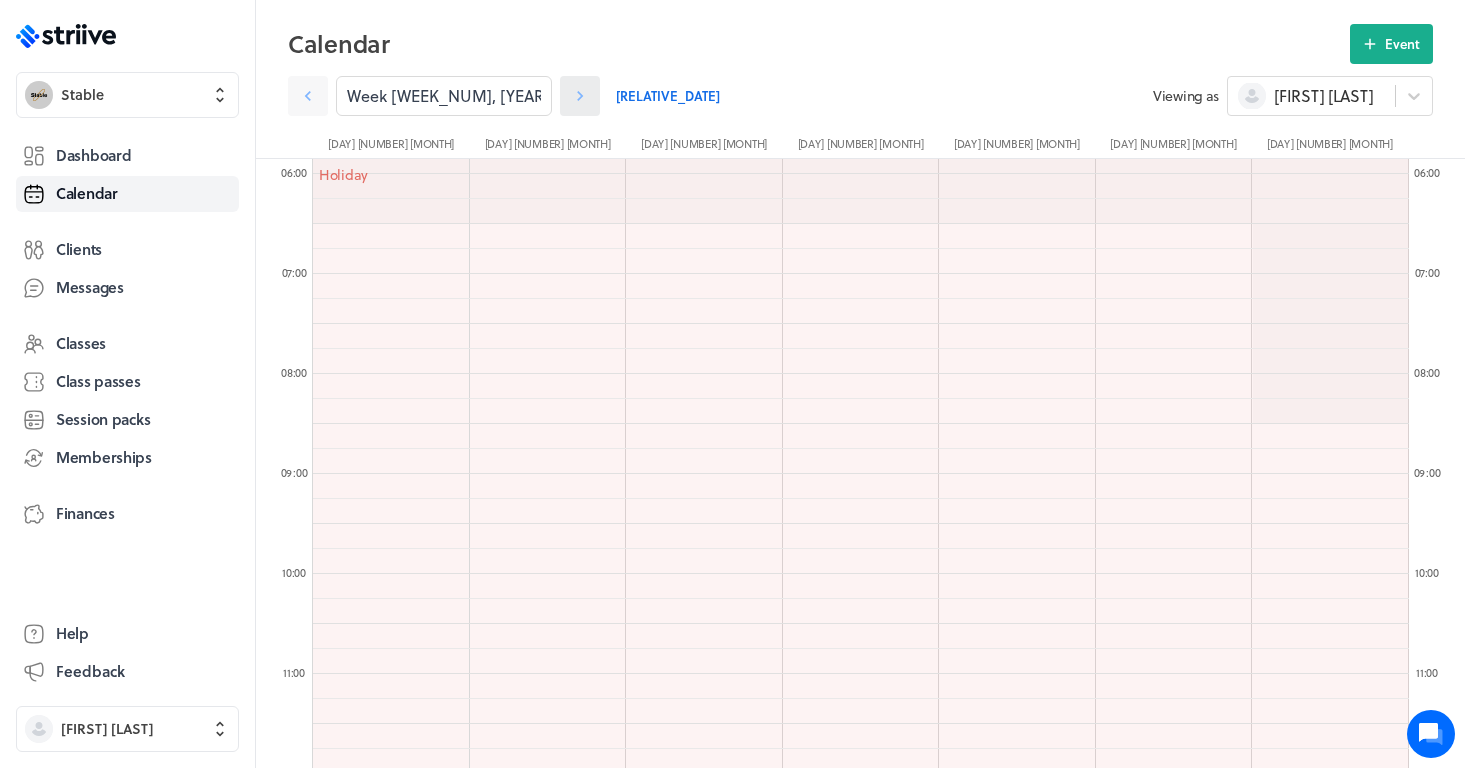 click 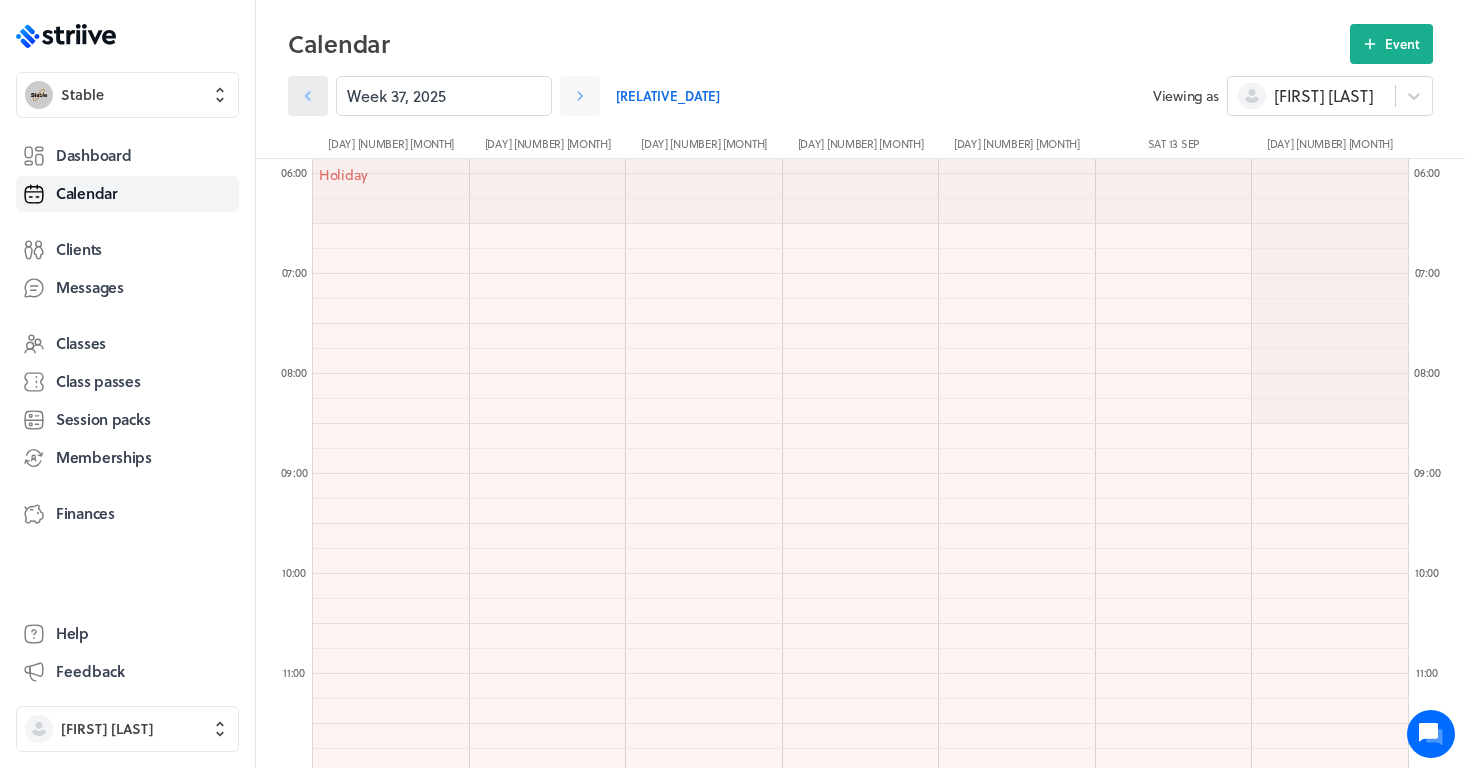 click 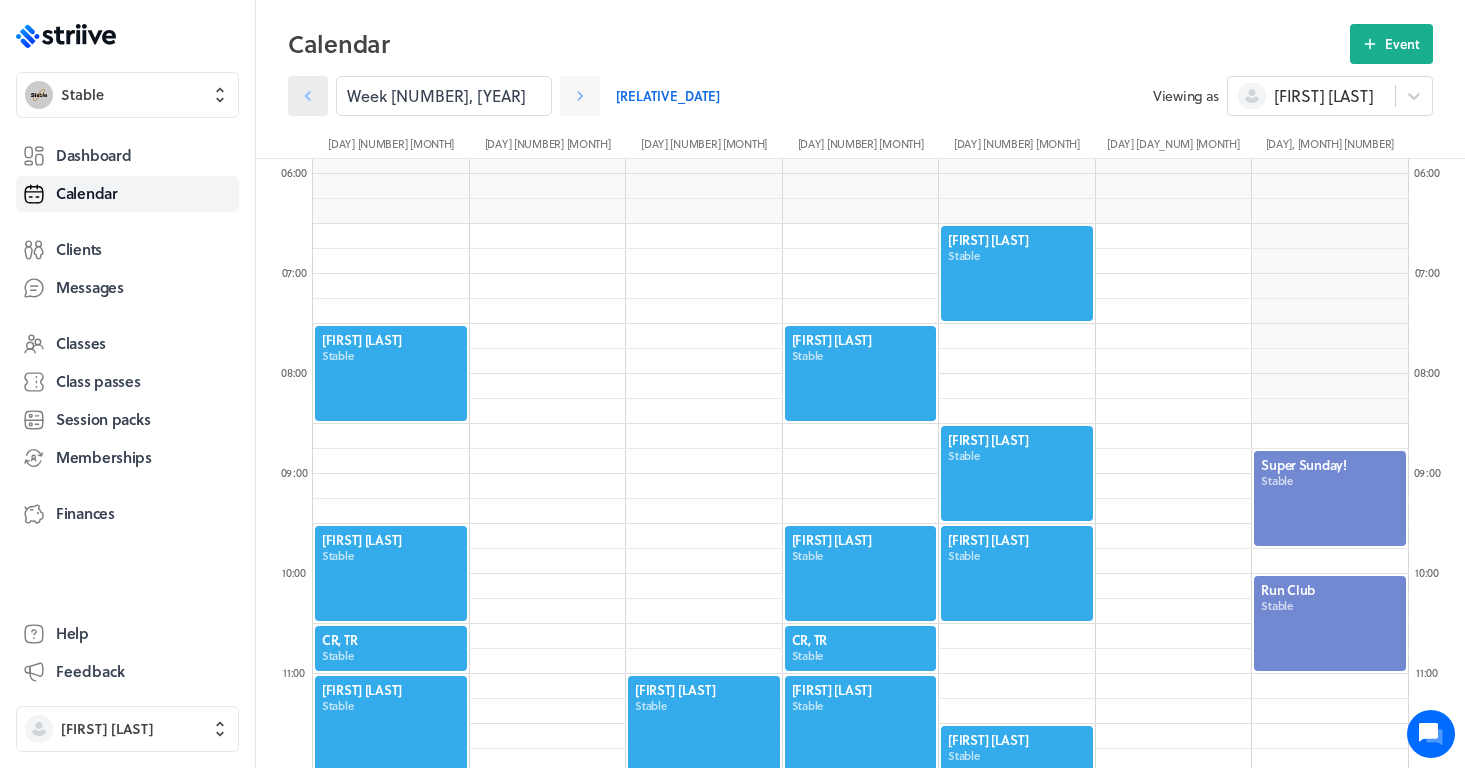 click 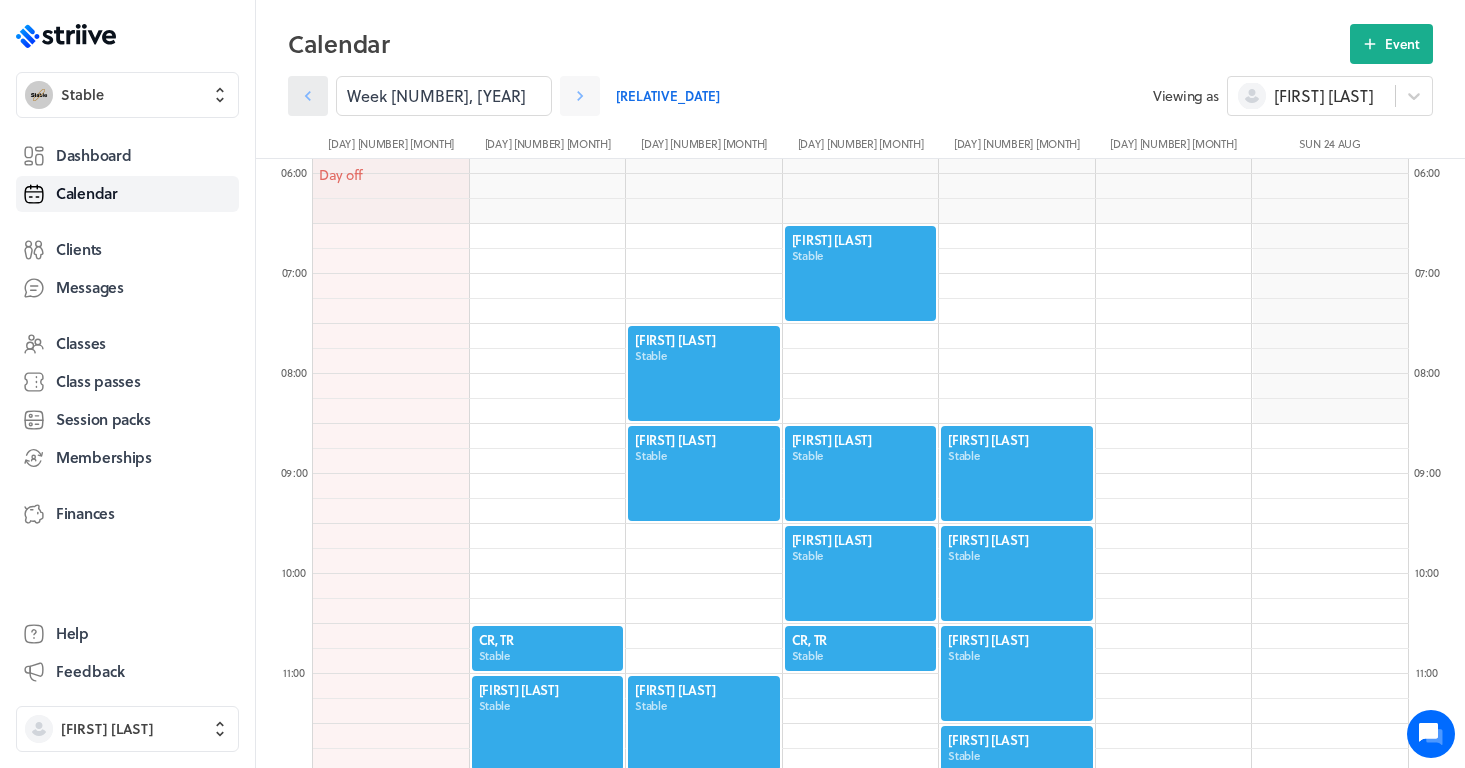 click 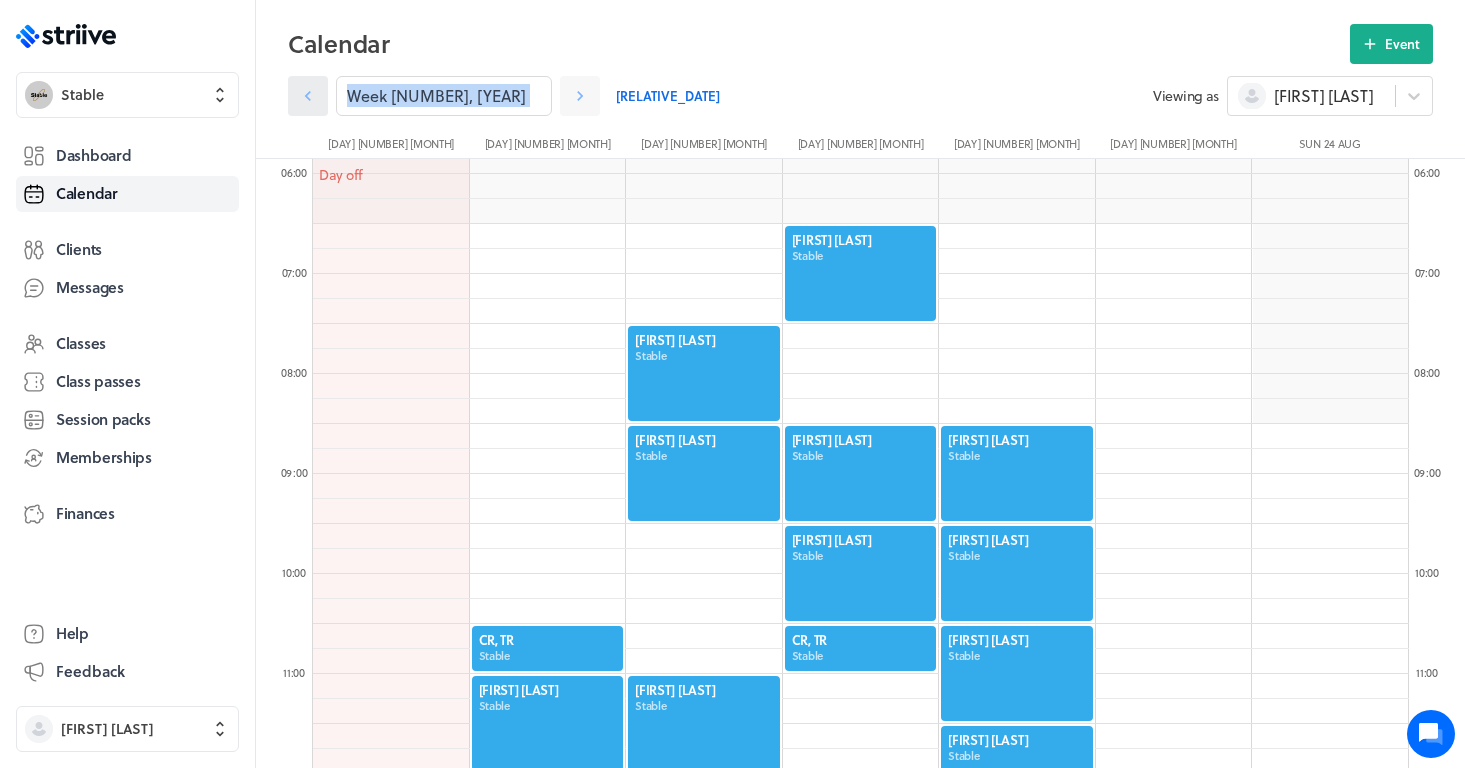 click 